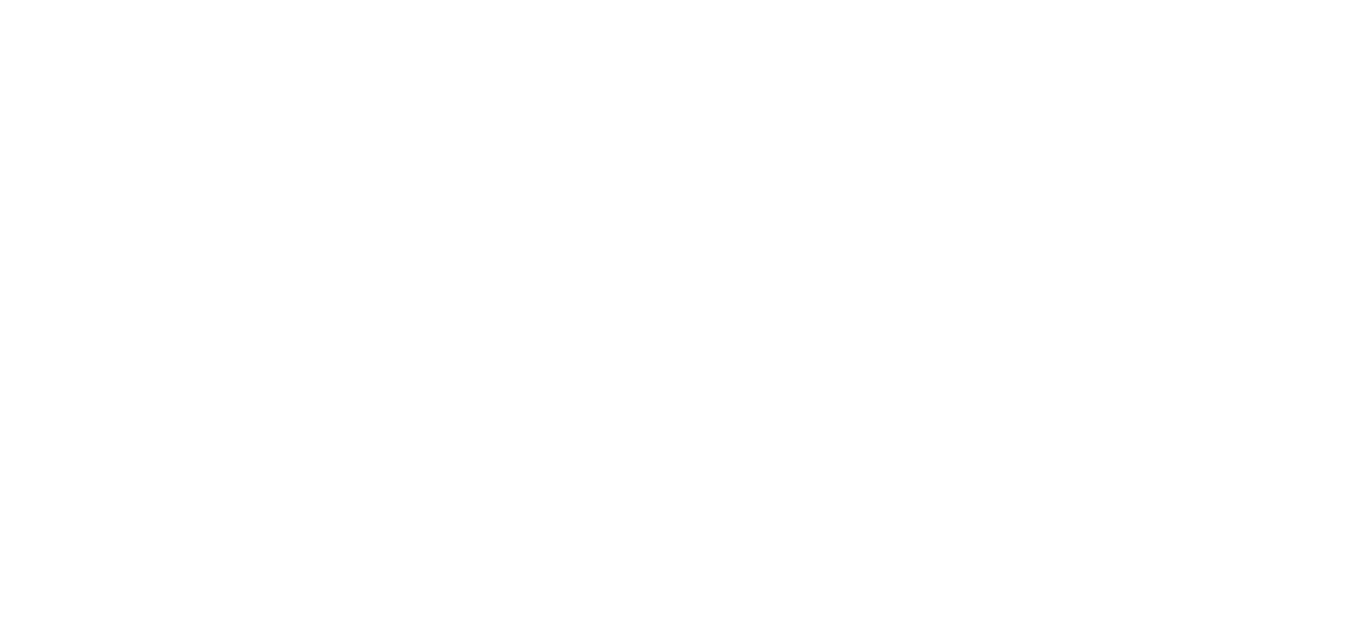scroll, scrollTop: 0, scrollLeft: 0, axis: both 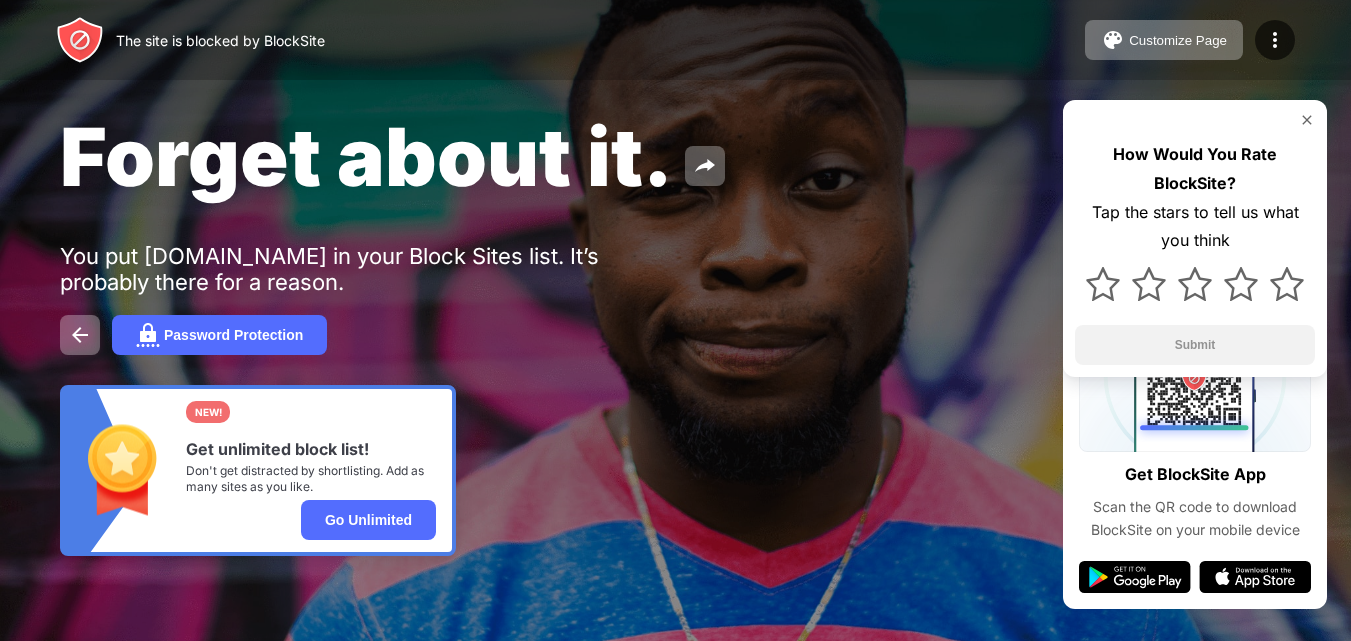 drag, startPoint x: 0, startPoint y: 0, endPoint x: 1189, endPoint y: 191, distance: 1204.2433 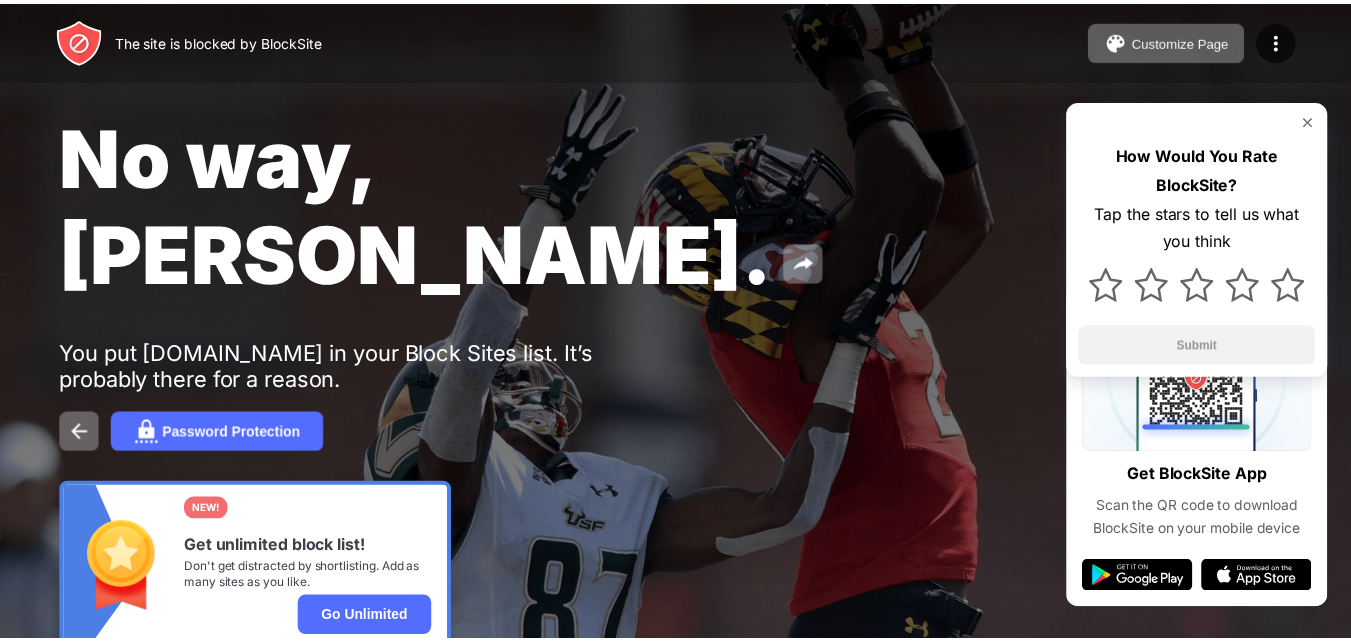 scroll, scrollTop: 0, scrollLeft: 0, axis: both 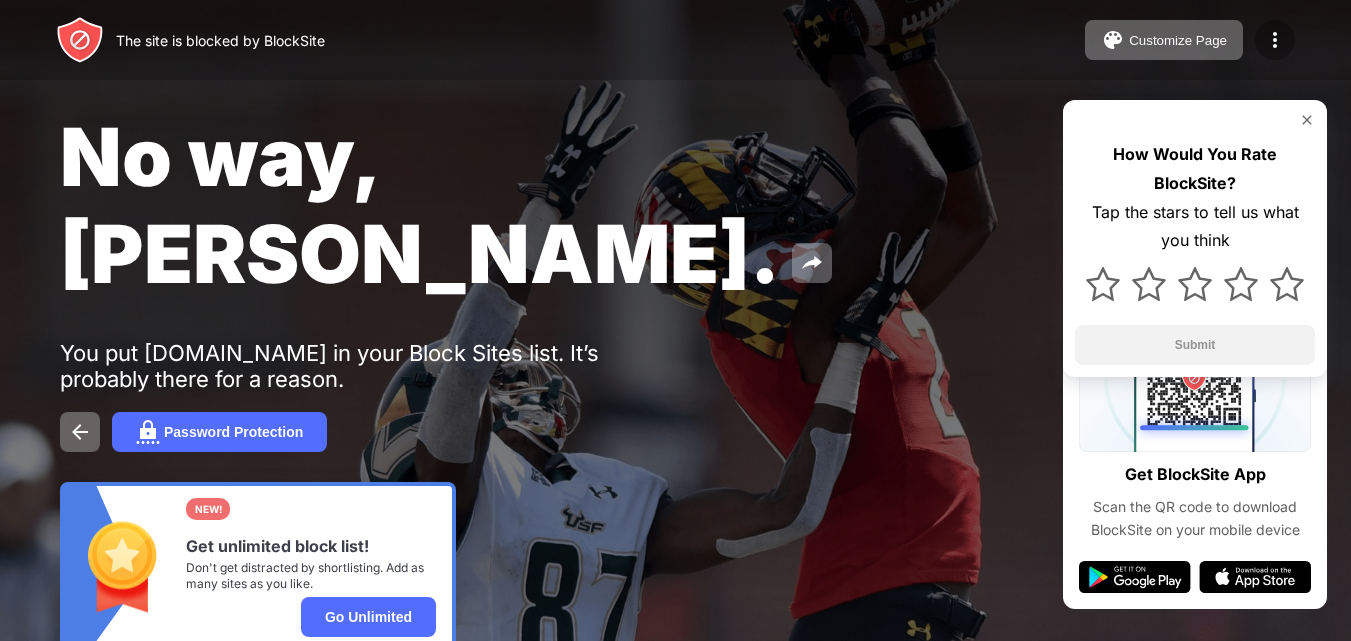 click at bounding box center [1275, 40] 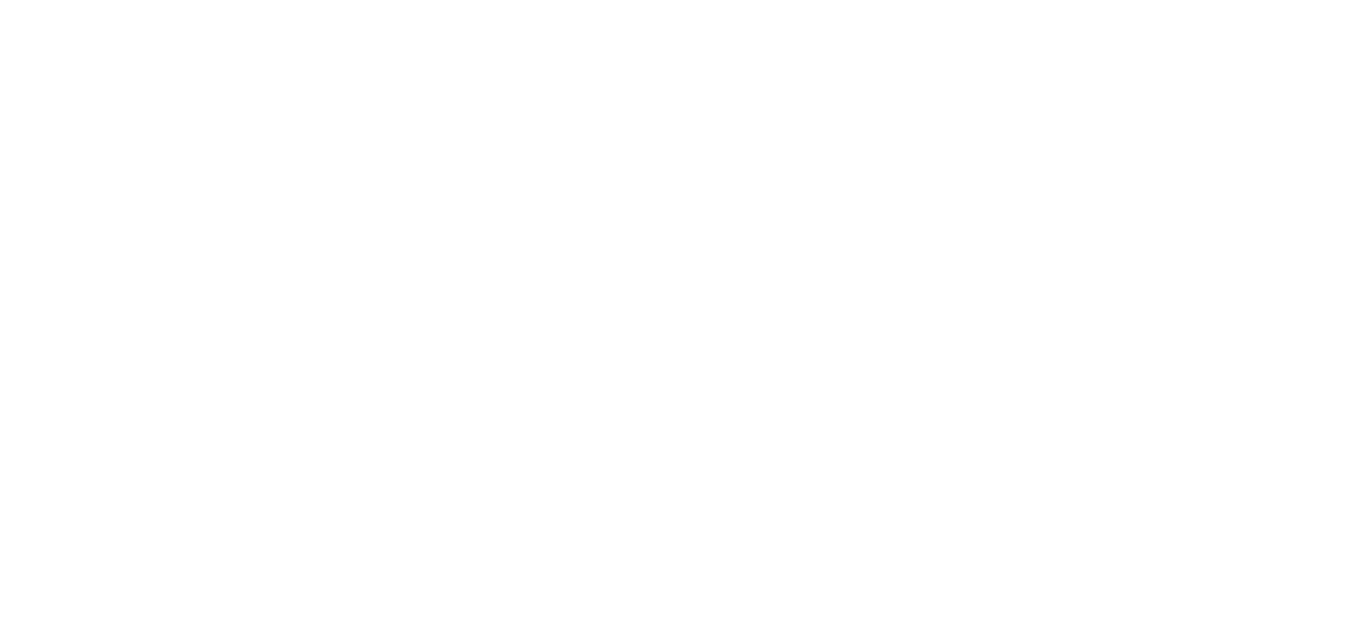 scroll, scrollTop: 0, scrollLeft: 0, axis: both 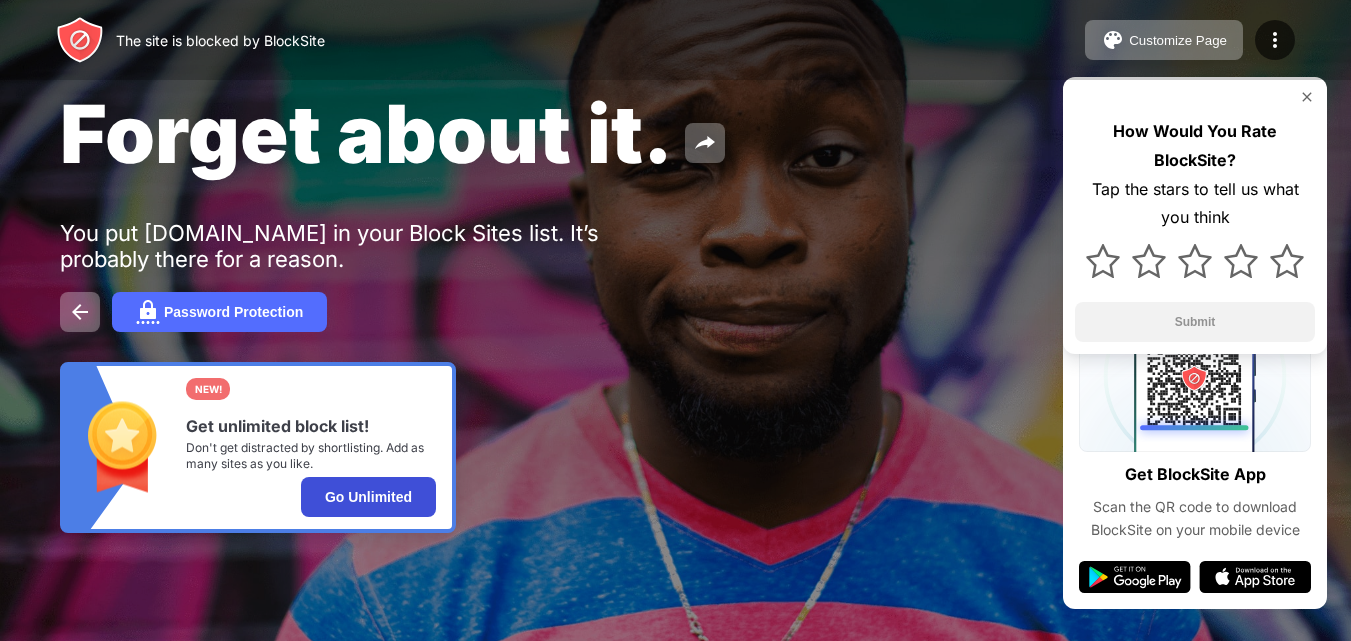 click on "Go Unlimited" at bounding box center [368, 497] 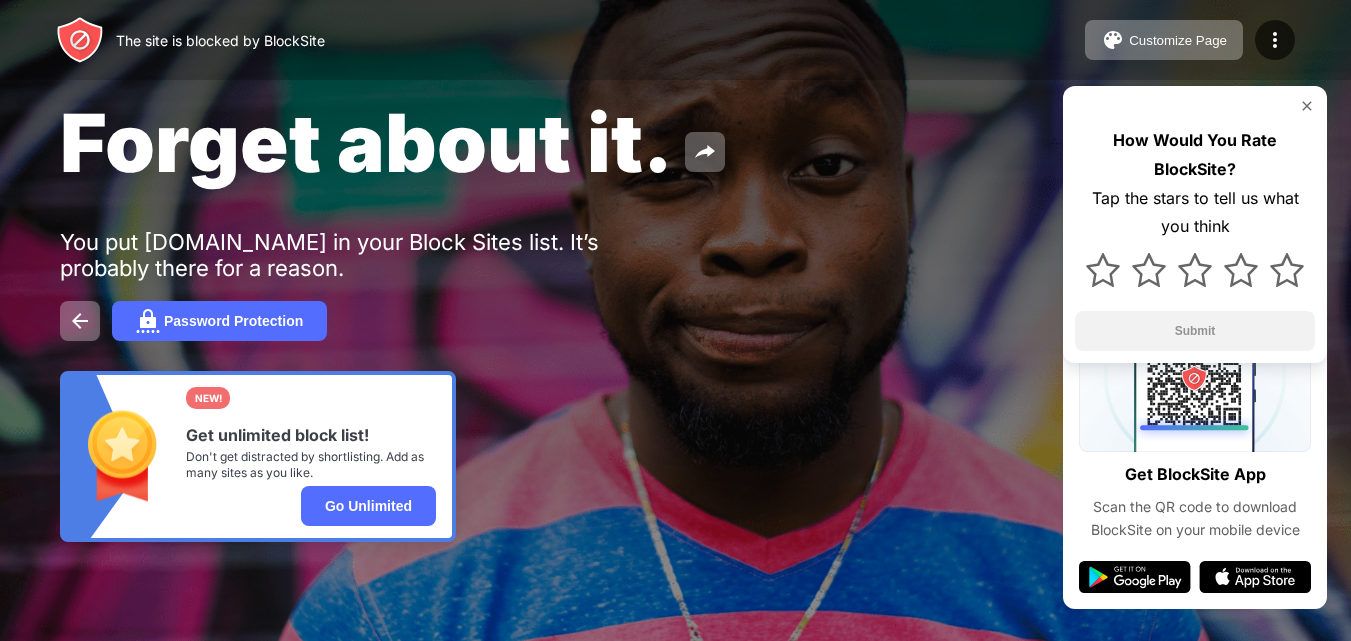 scroll, scrollTop: 23, scrollLeft: 0, axis: vertical 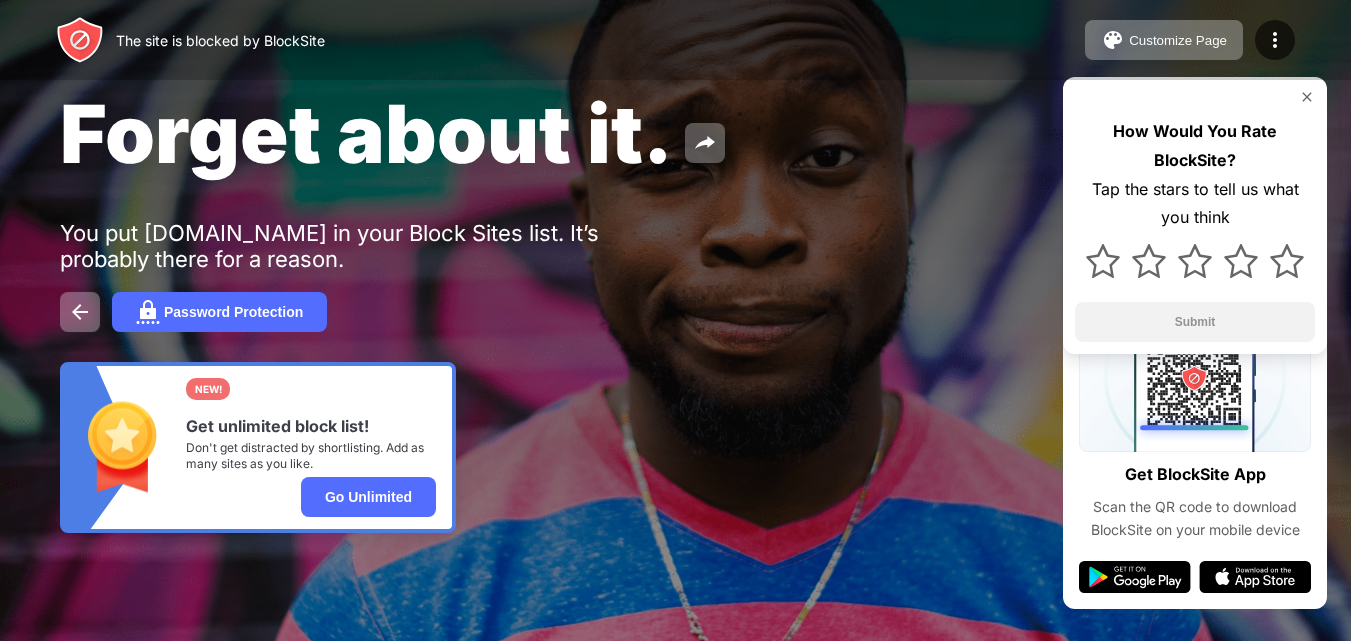 click on "The site is blocked by BlockSite" at bounding box center [220, 40] 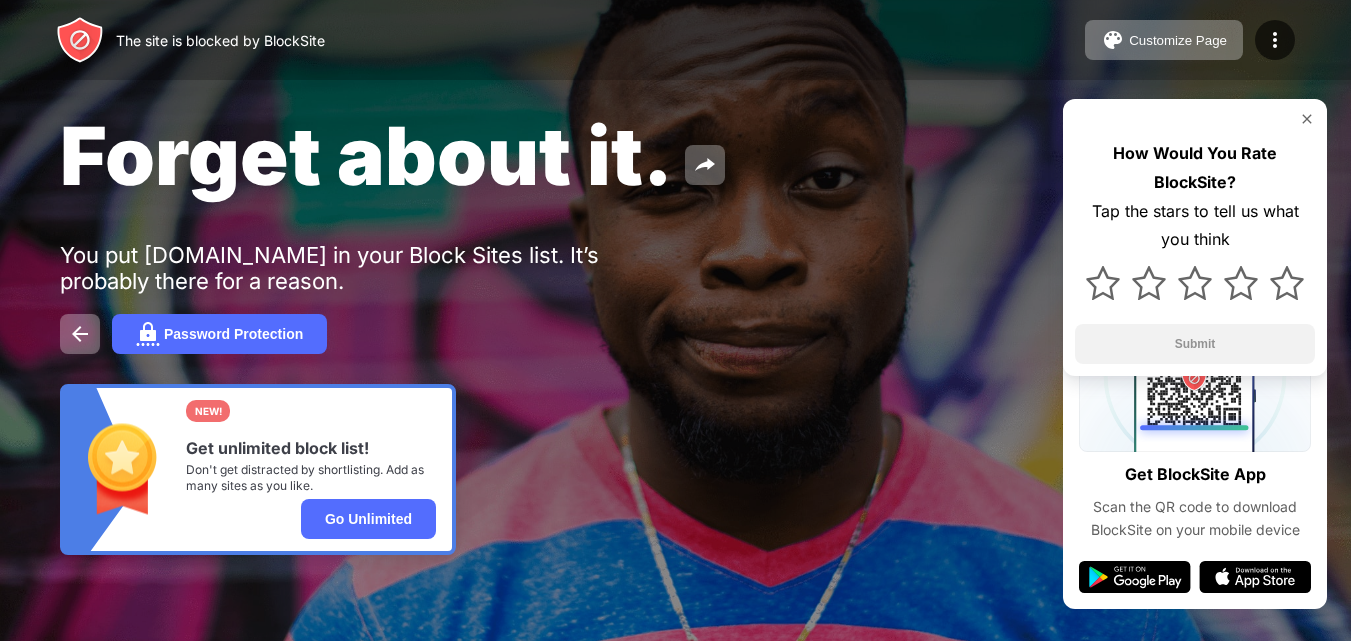 scroll, scrollTop: 0, scrollLeft: 0, axis: both 